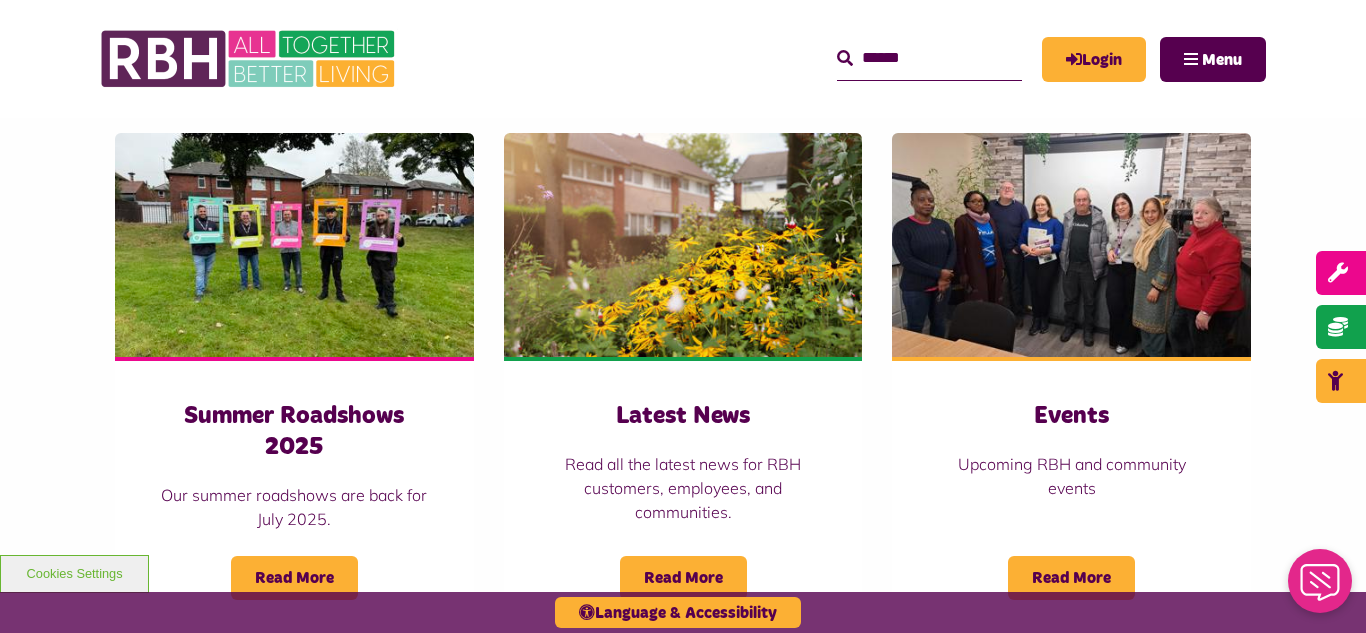 scroll, scrollTop: 1360, scrollLeft: 0, axis: vertical 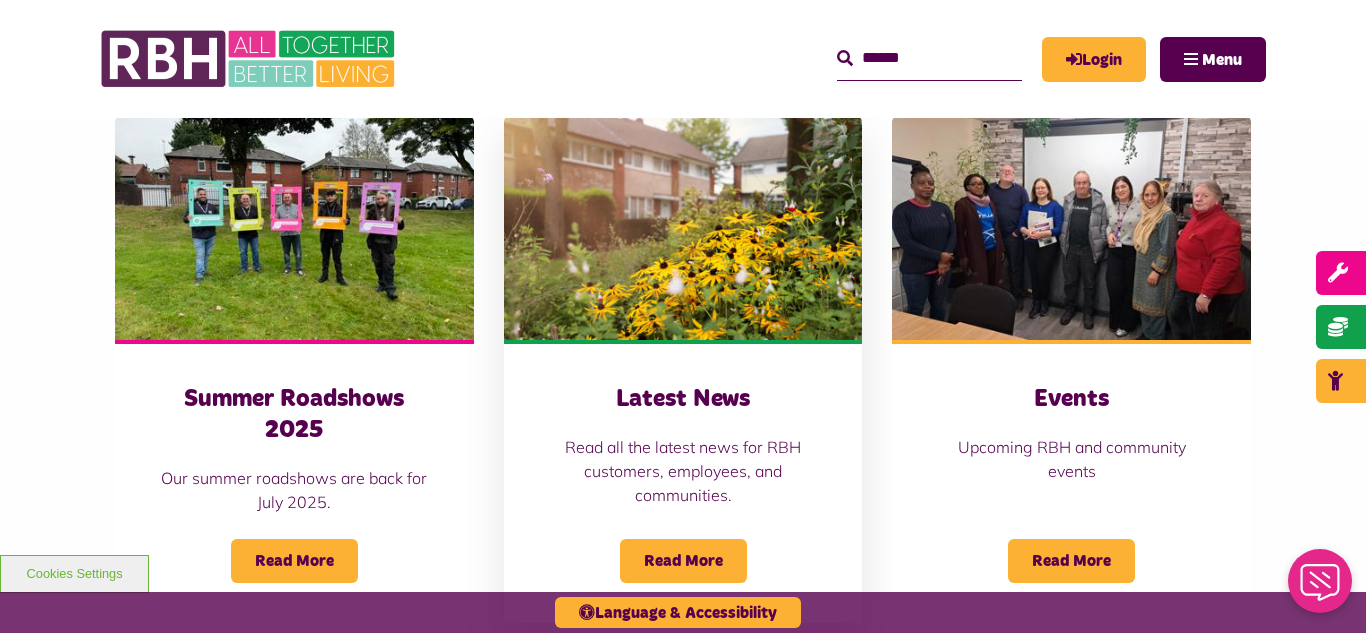 click at bounding box center [683, 228] 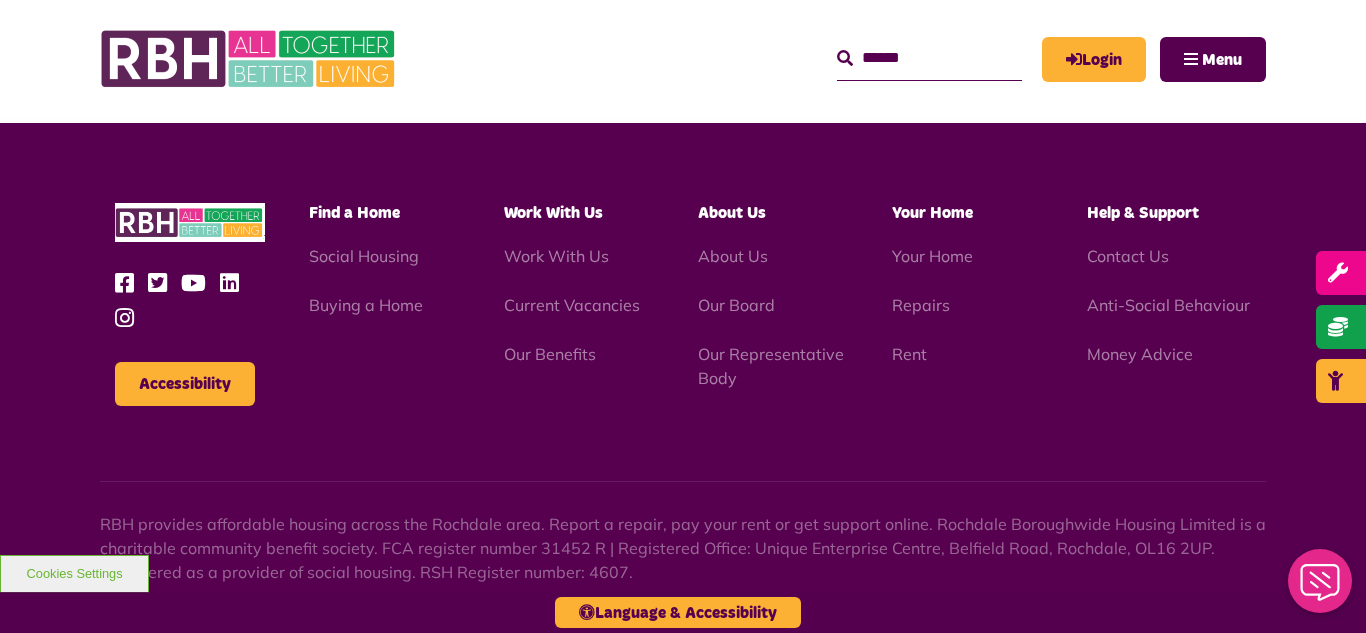 scroll, scrollTop: 2177, scrollLeft: 0, axis: vertical 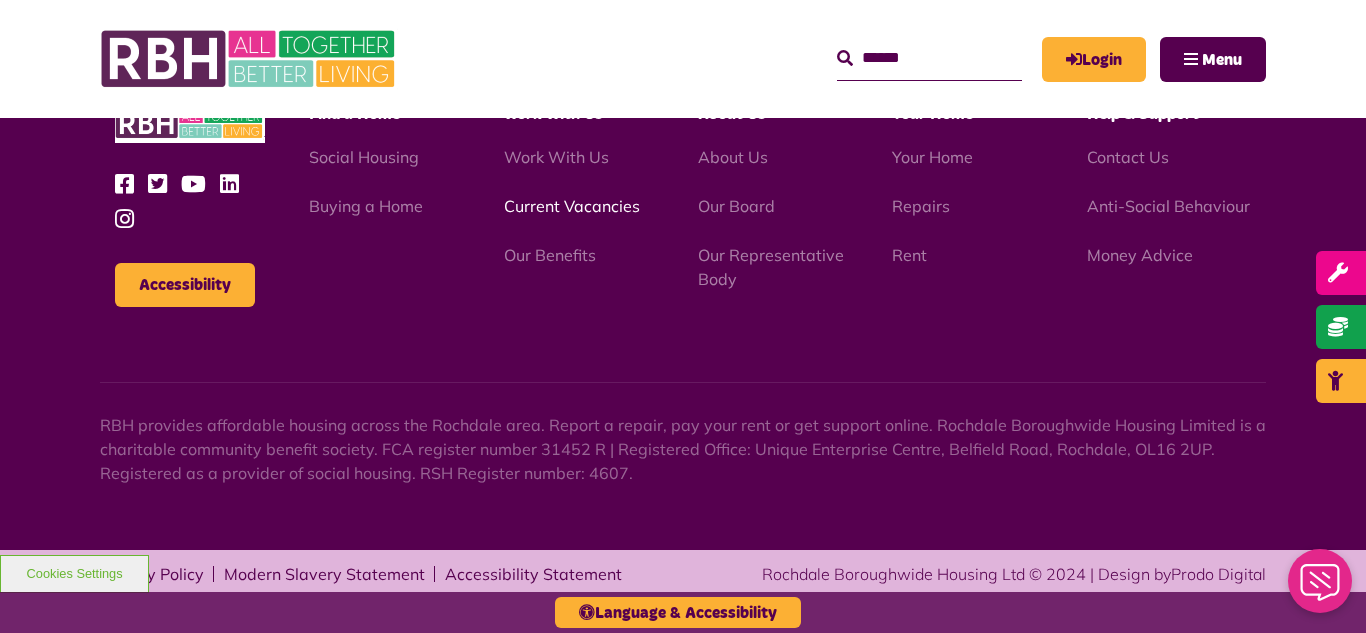 click on "Current Vacancies" at bounding box center (572, 206) 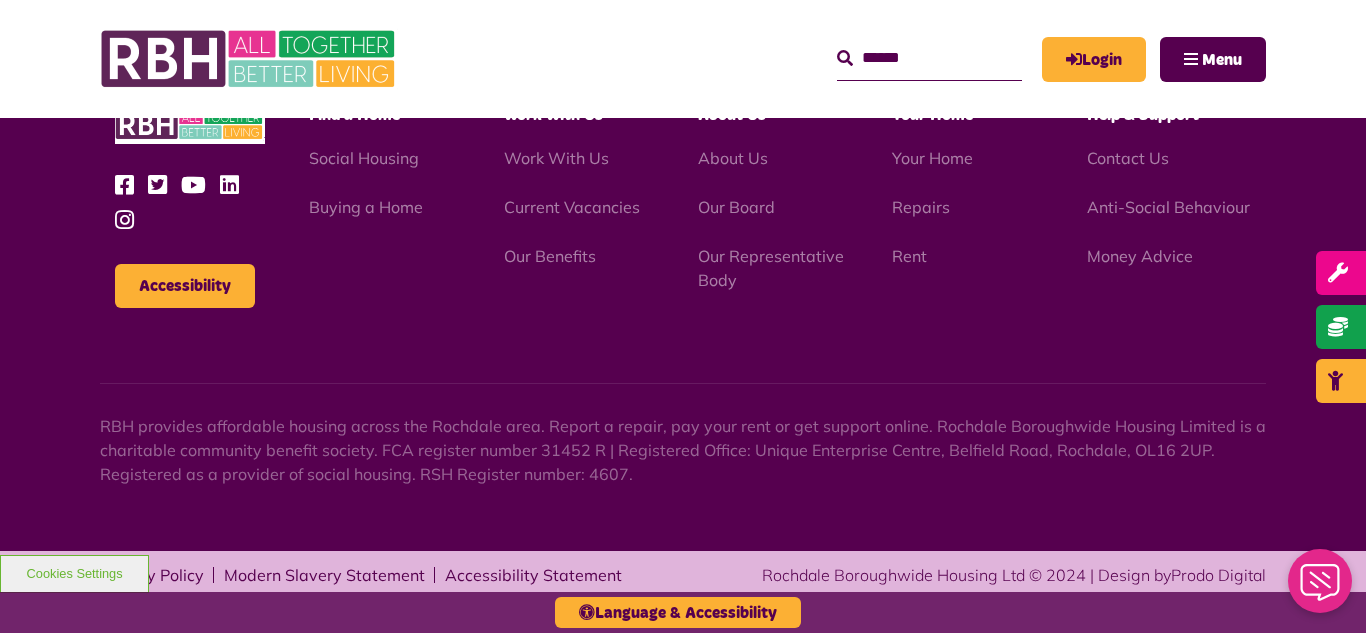 scroll, scrollTop: 2886, scrollLeft: 0, axis: vertical 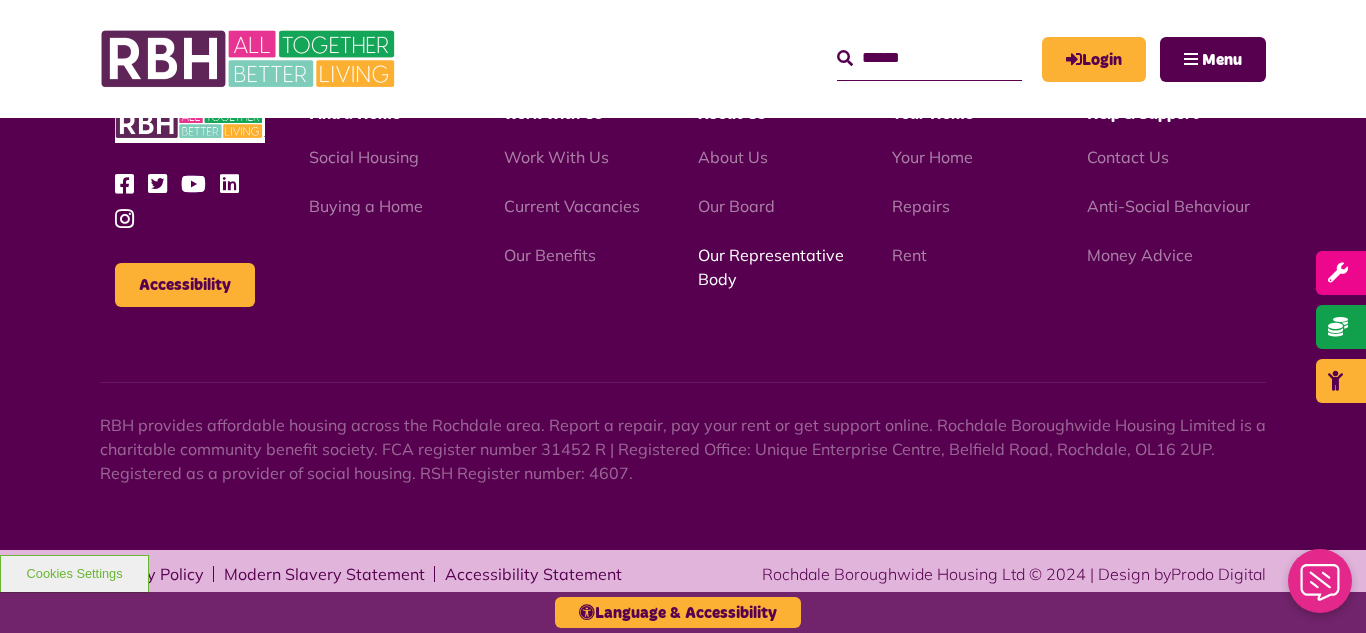 click on "Our Representative Body" at bounding box center [771, 267] 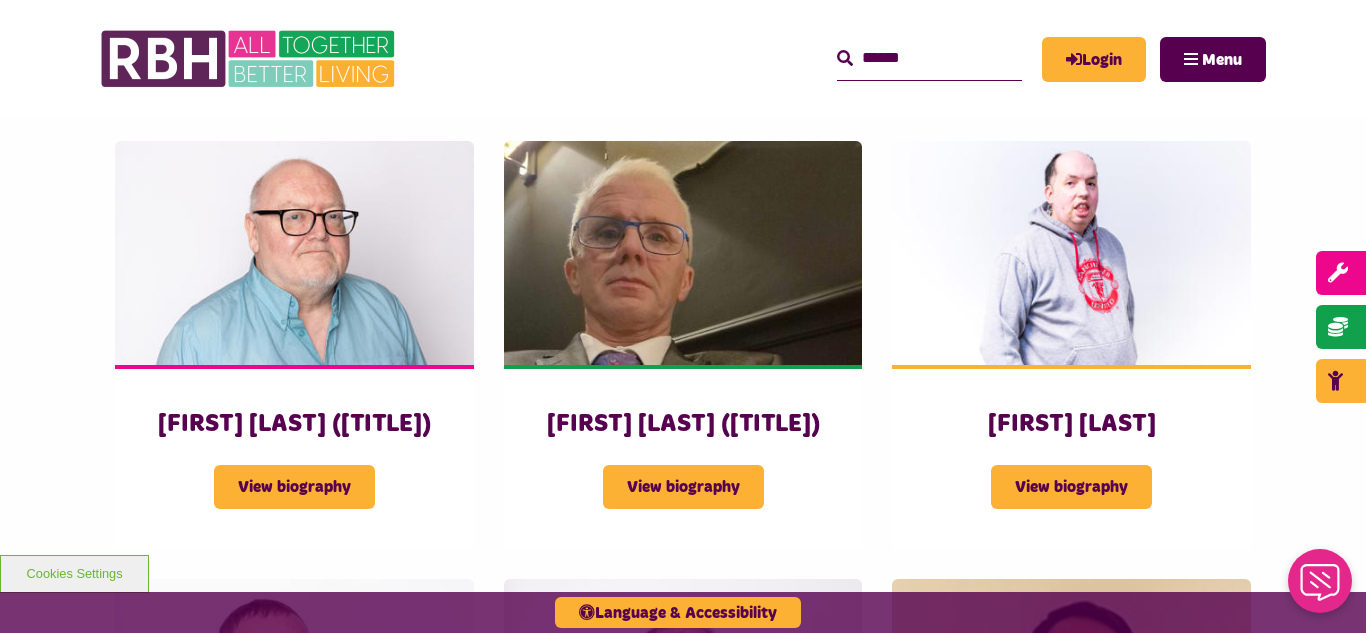 scroll, scrollTop: 1440, scrollLeft: 0, axis: vertical 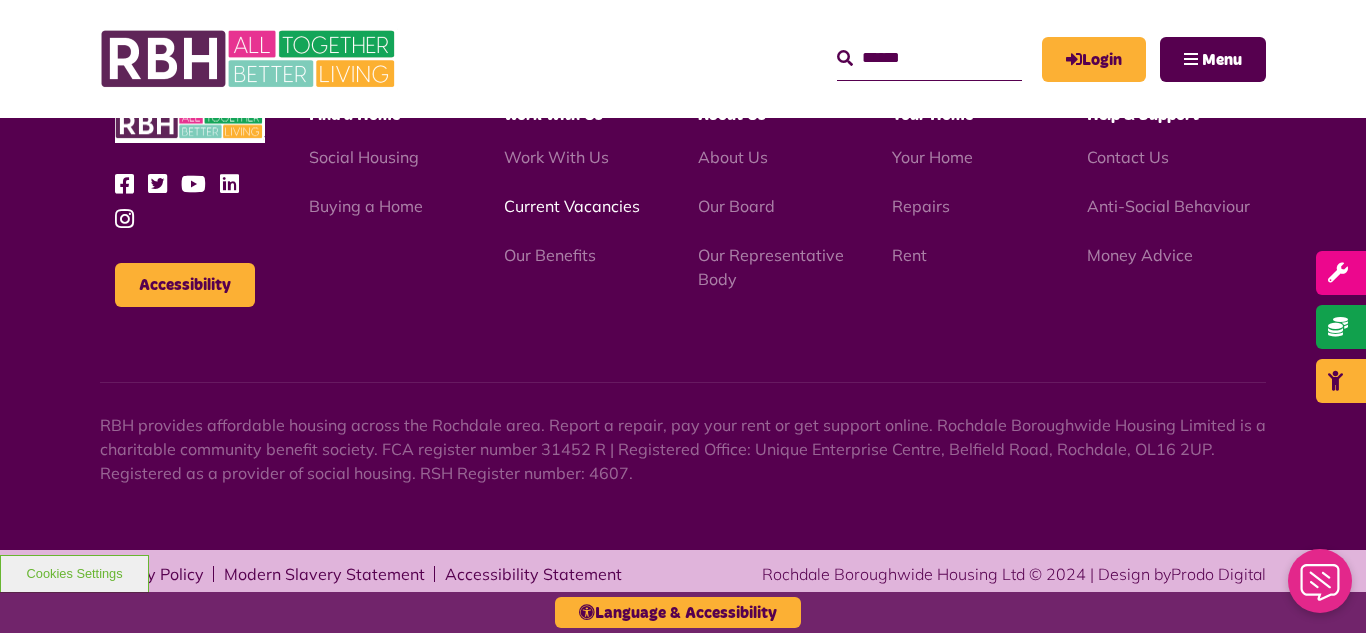 click on "Current Vacancies" at bounding box center [572, 206] 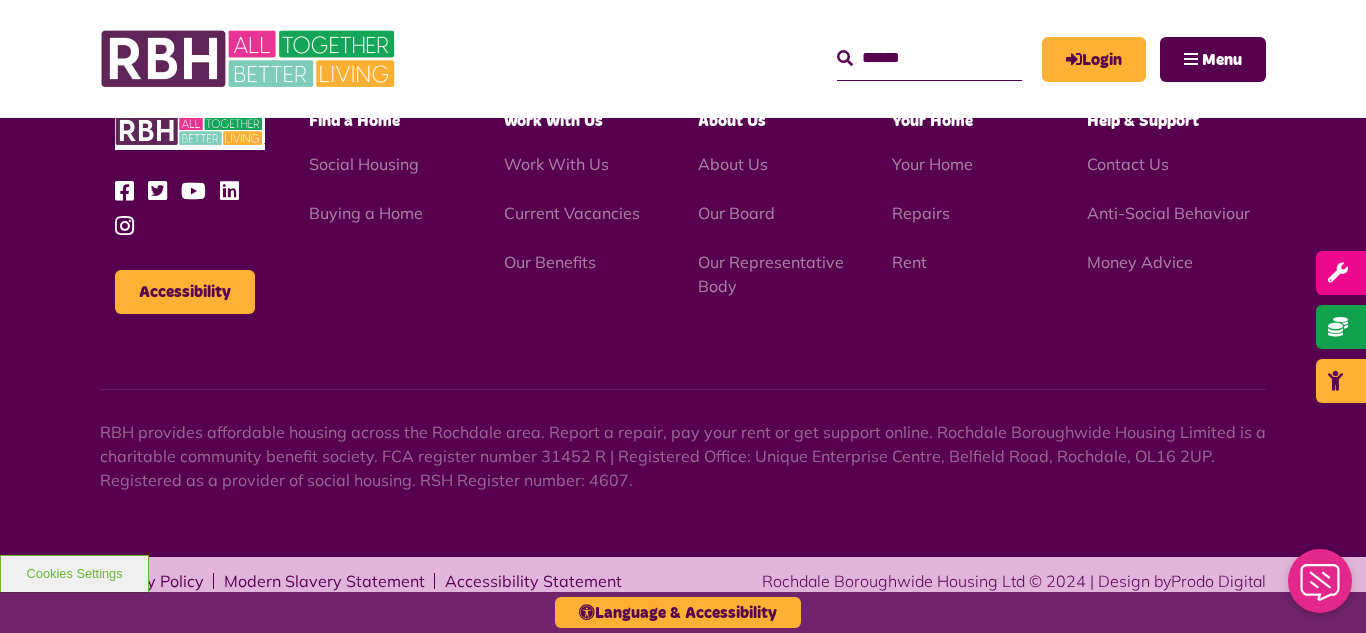 scroll, scrollTop: 2886, scrollLeft: 0, axis: vertical 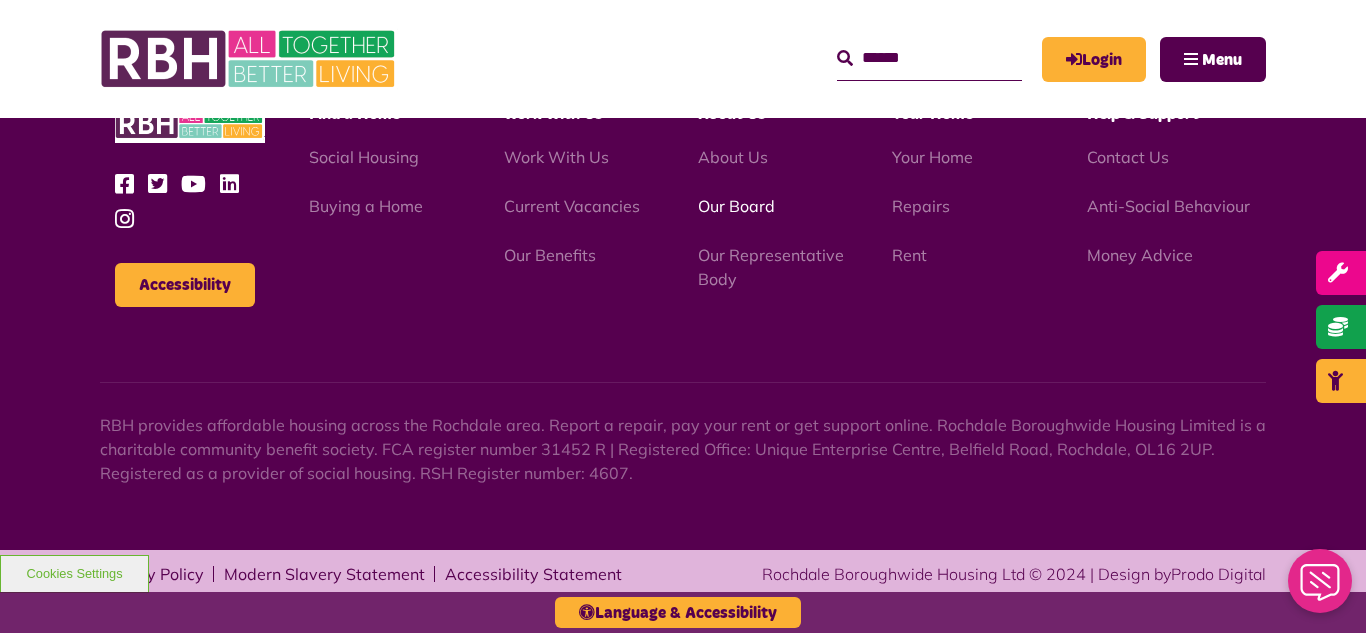 click on "Our Board" at bounding box center (736, 206) 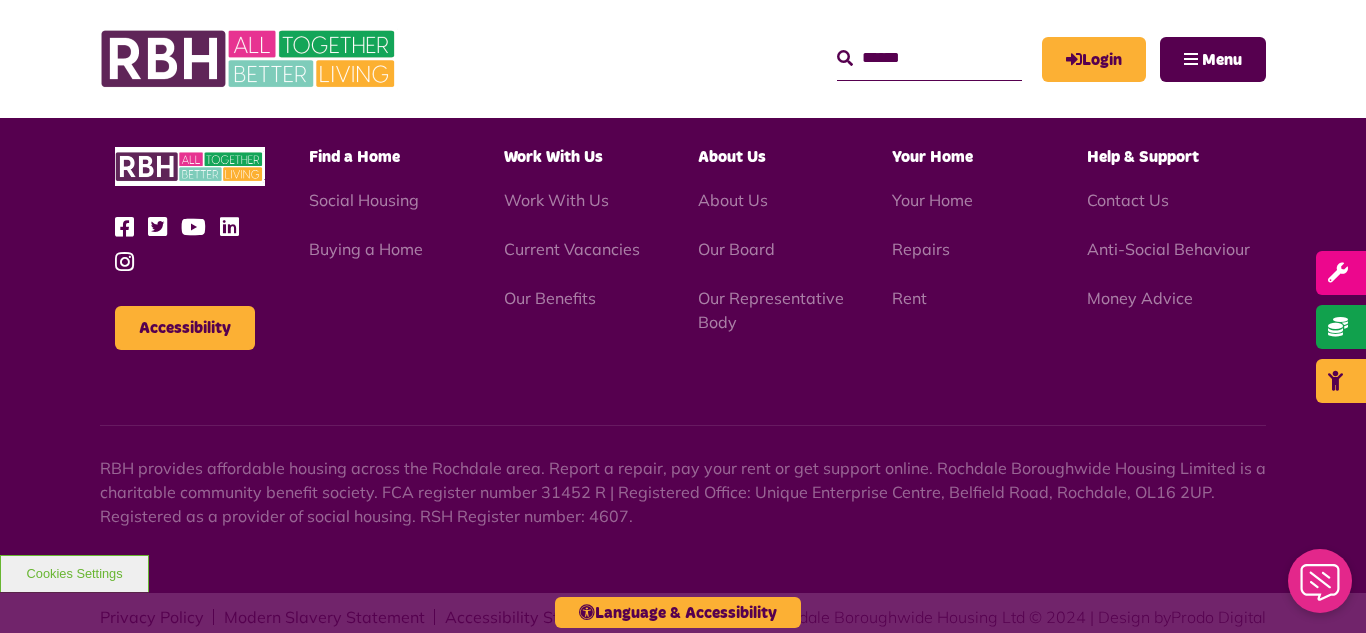 scroll, scrollTop: 5252, scrollLeft: 0, axis: vertical 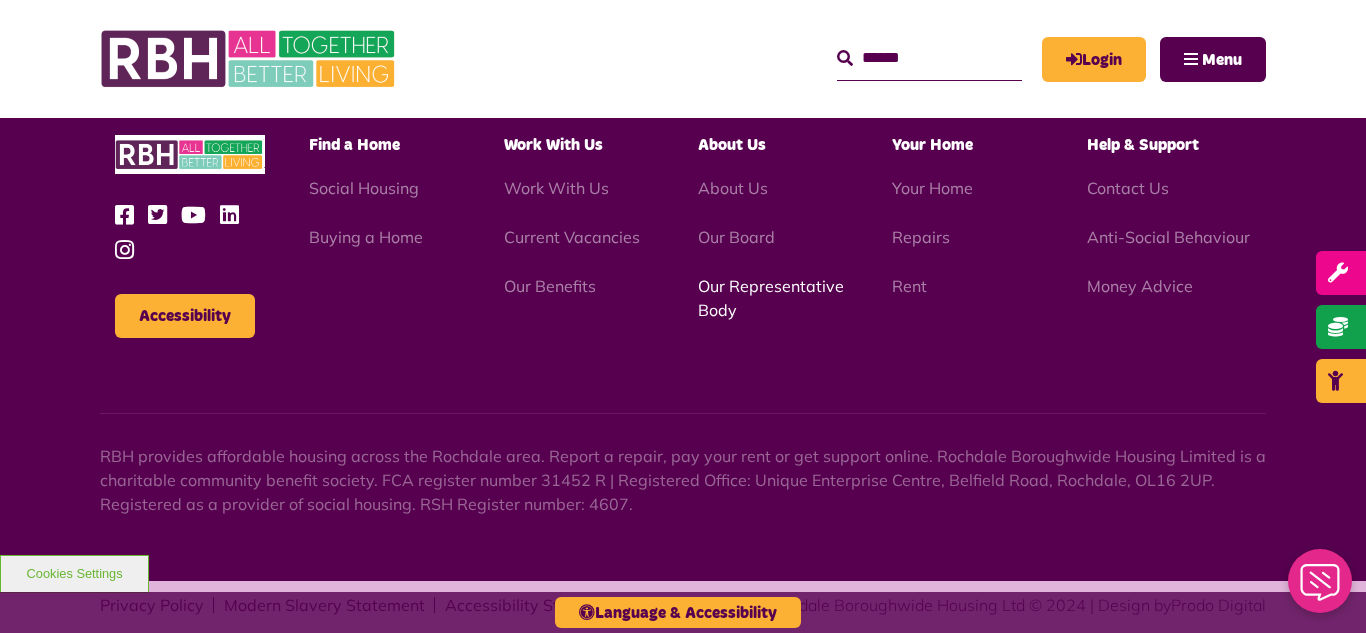 click on "Our Representative Body" at bounding box center (771, 298) 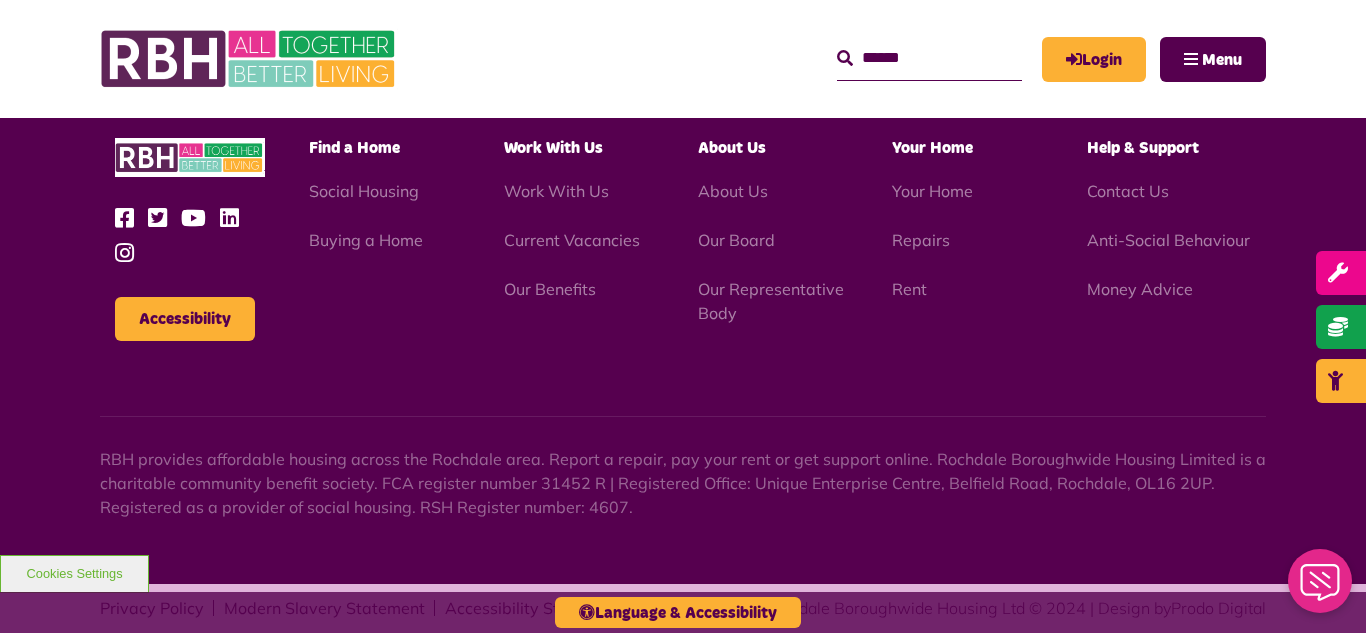 scroll, scrollTop: 5806, scrollLeft: 0, axis: vertical 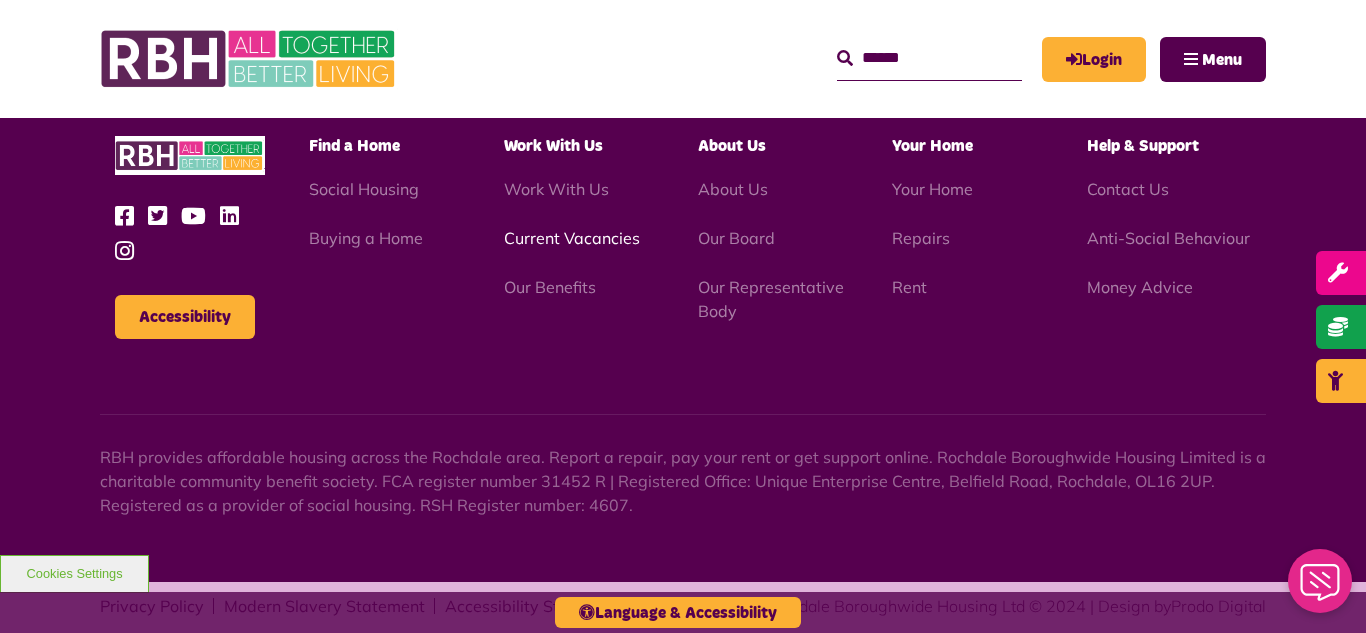click on "Current Vacancies" at bounding box center (572, 238) 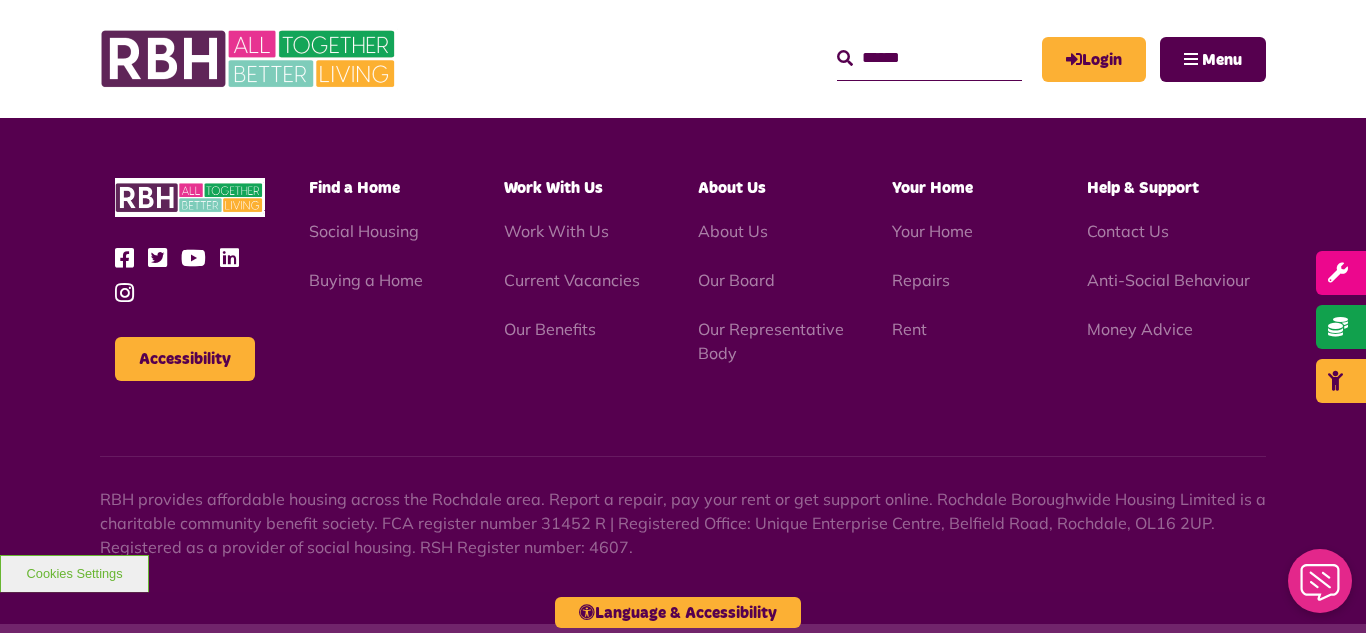 scroll, scrollTop: 2886, scrollLeft: 0, axis: vertical 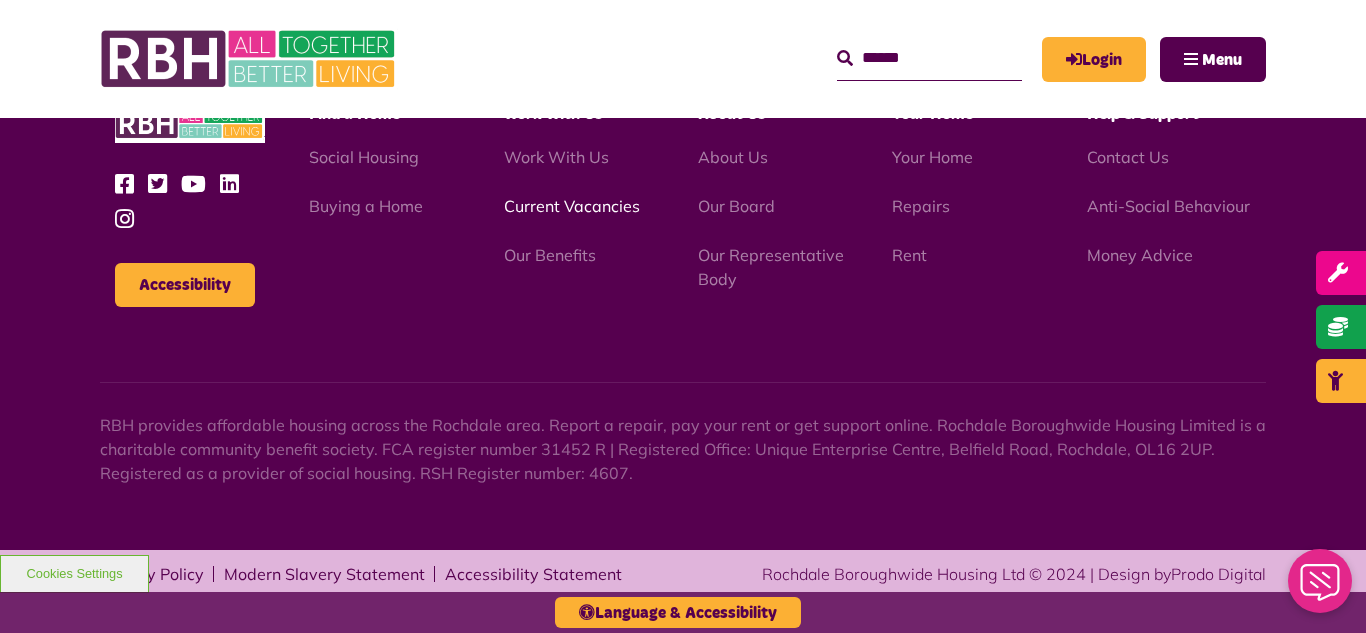click on "Current Vacancies" at bounding box center [572, 206] 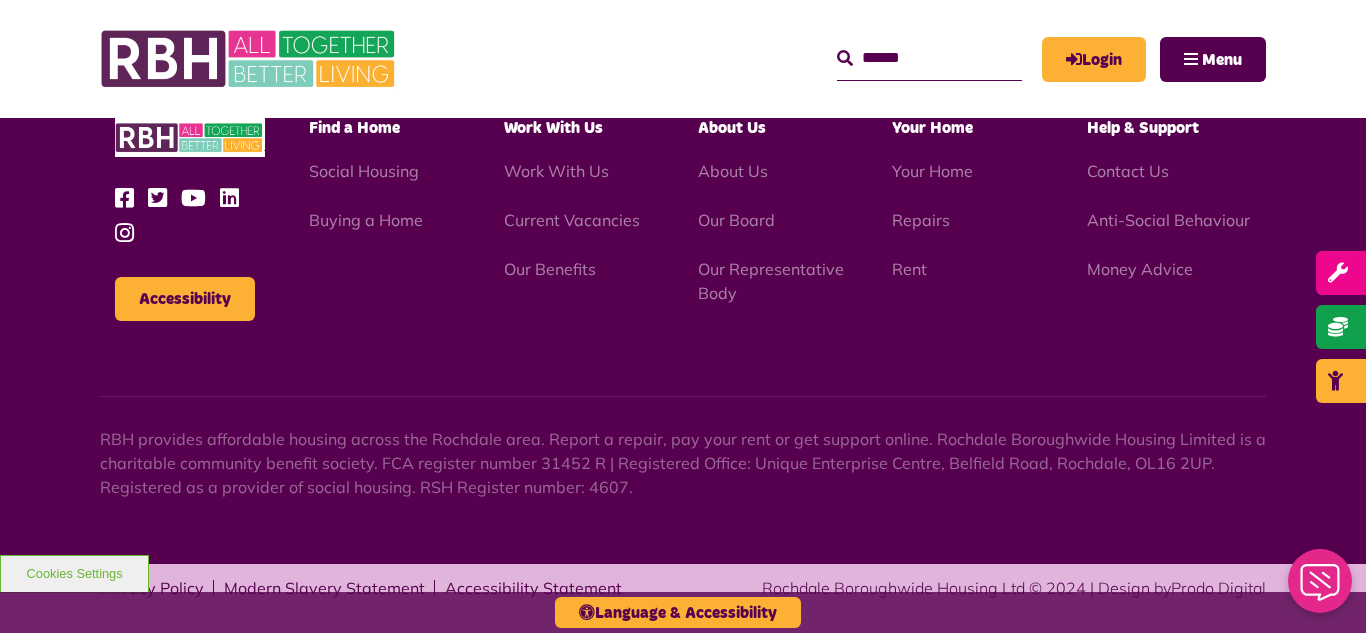 scroll, scrollTop: 2886, scrollLeft: 0, axis: vertical 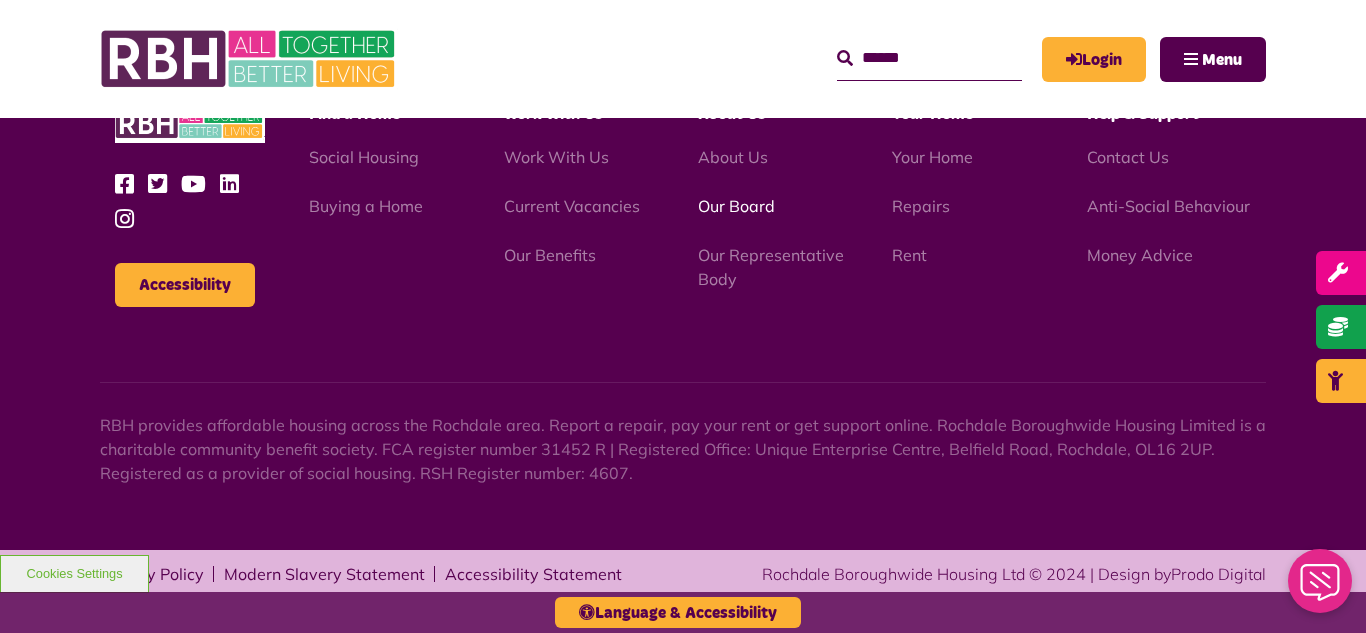 click on "Our Board" at bounding box center [736, 206] 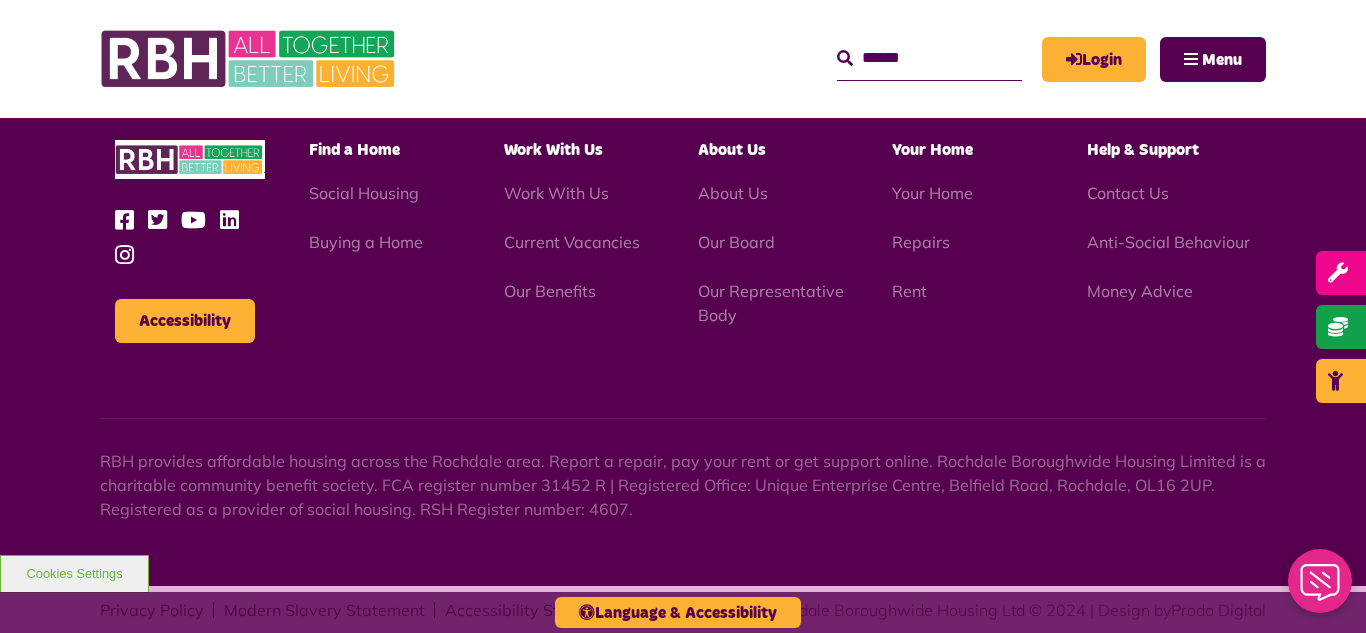scroll, scrollTop: 5252, scrollLeft: 0, axis: vertical 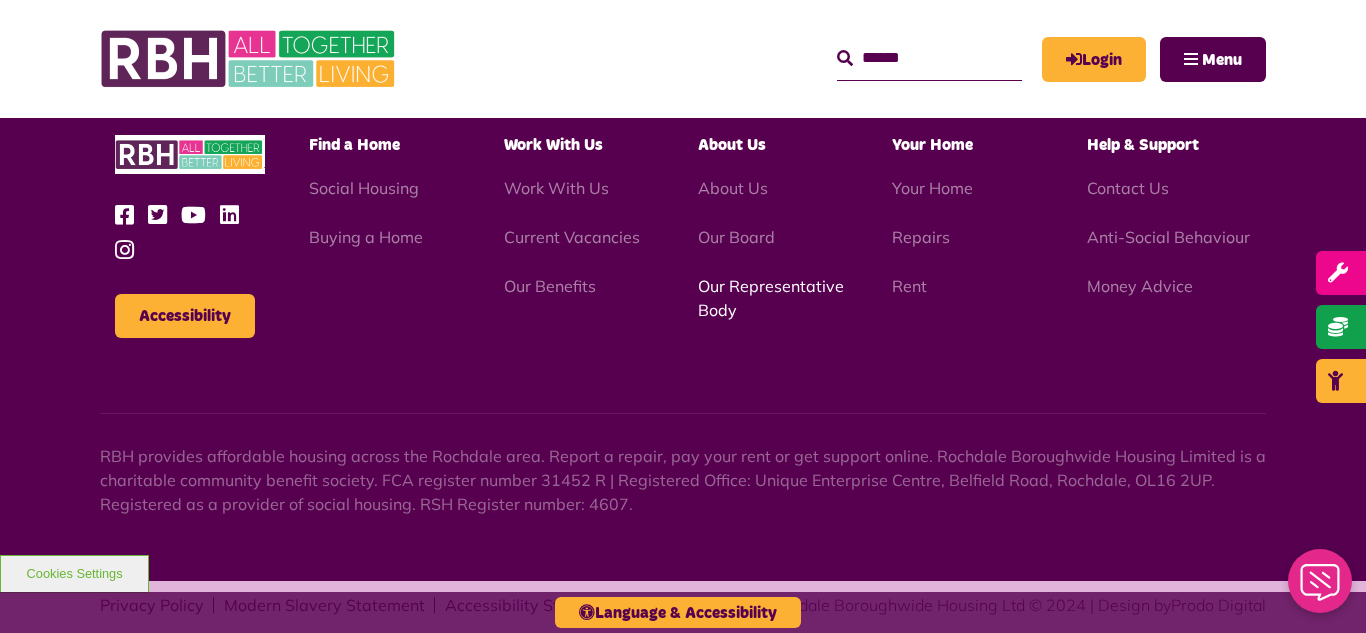 click on "Our Representative Body" at bounding box center (771, 298) 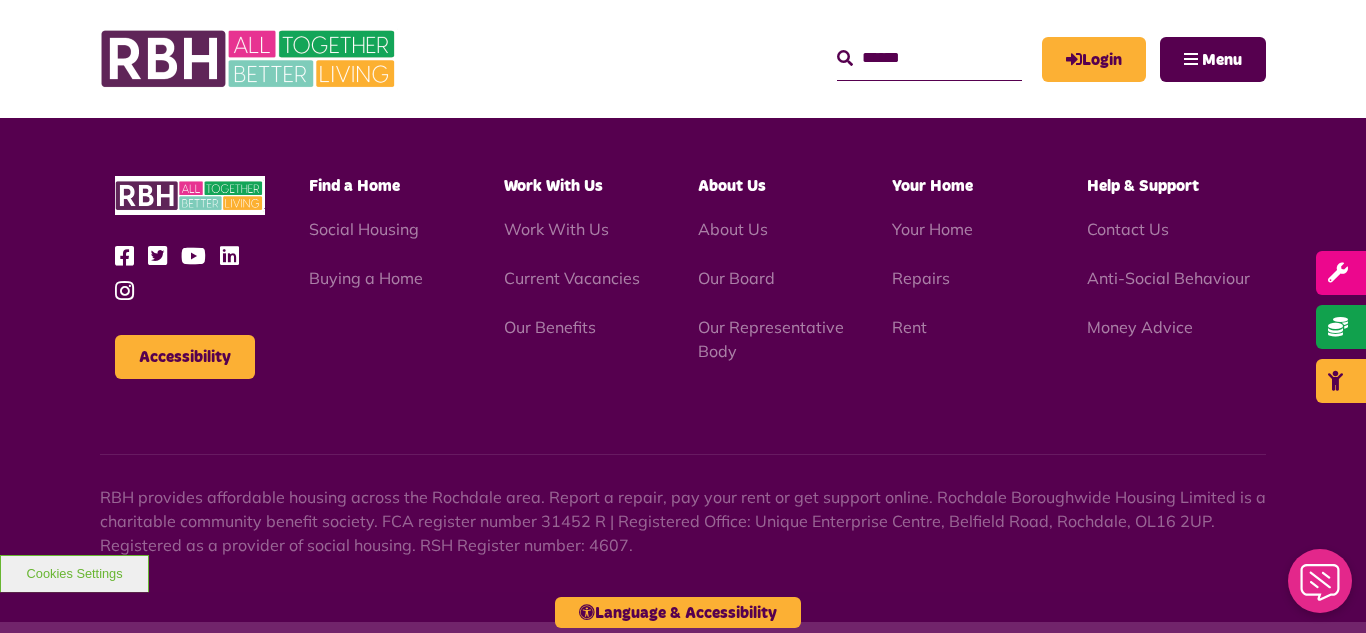 scroll, scrollTop: 5806, scrollLeft: 0, axis: vertical 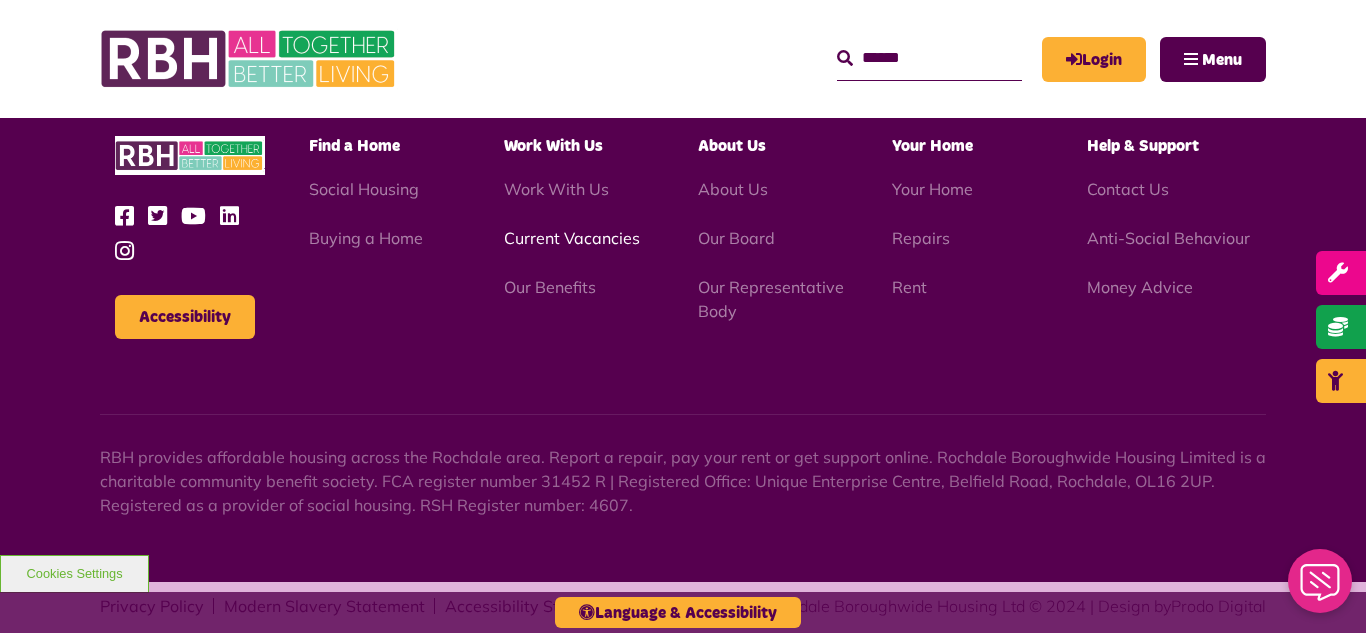 click on "Current Vacancies" at bounding box center (572, 238) 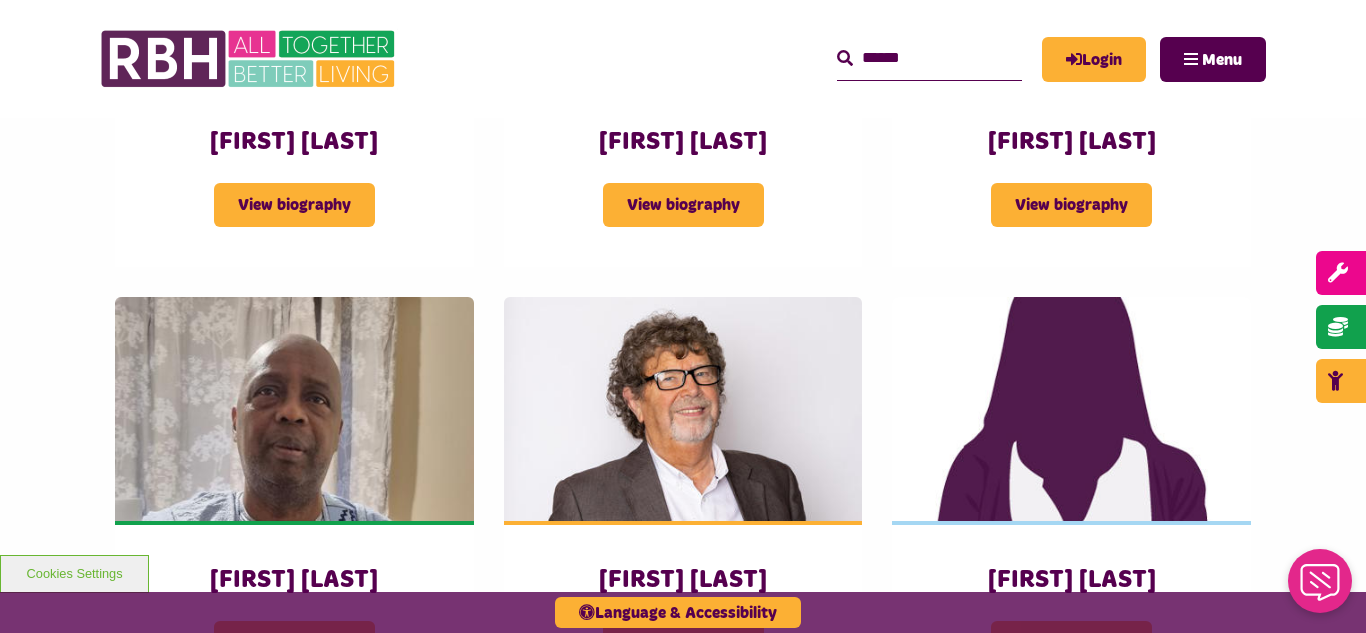 scroll, scrollTop: 2160, scrollLeft: 0, axis: vertical 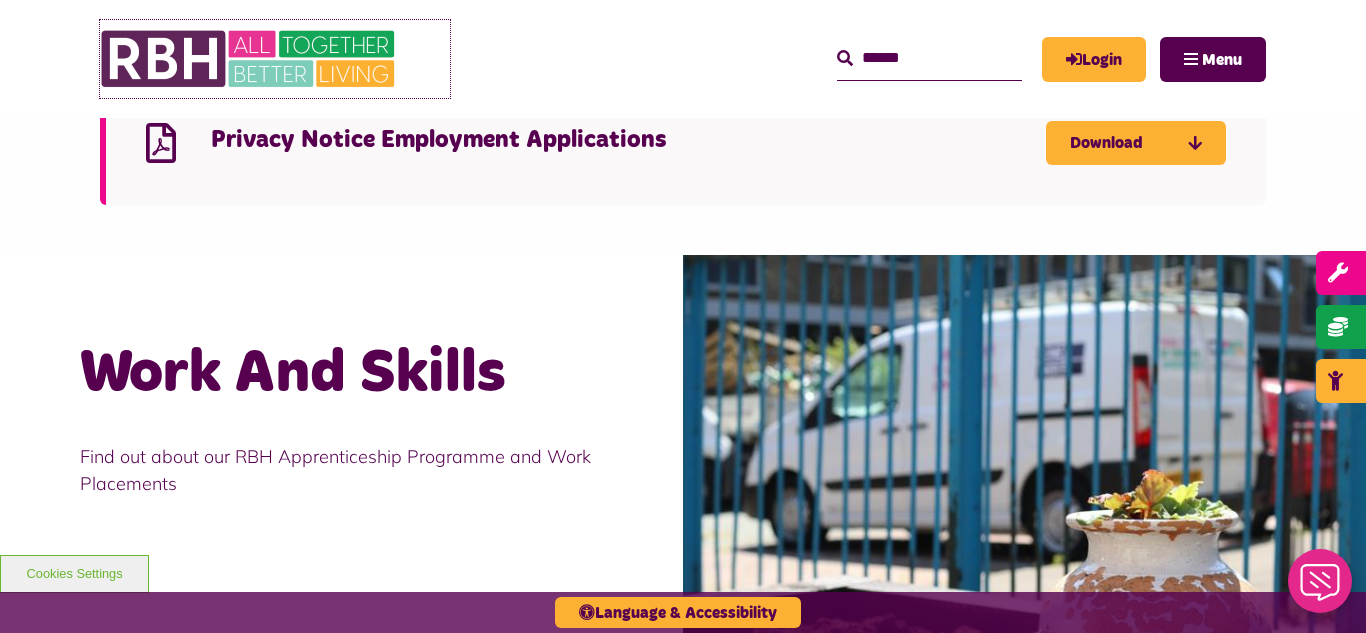 click at bounding box center (250, 59) 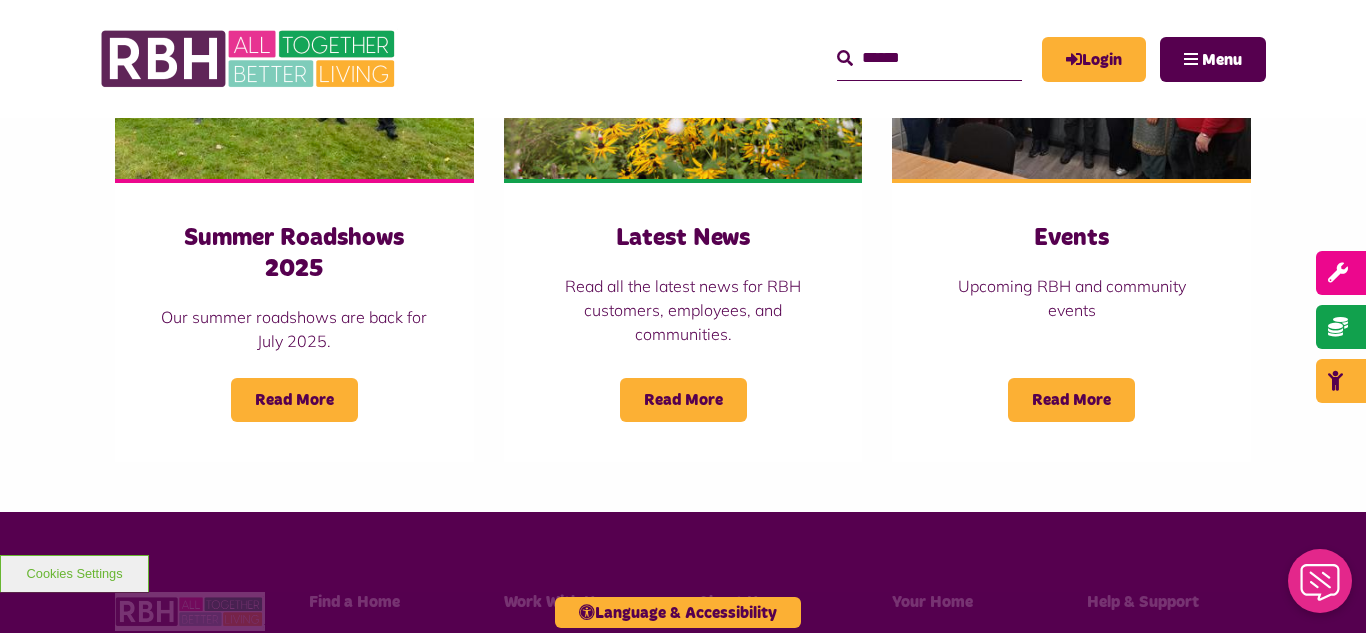 scroll, scrollTop: 1520, scrollLeft: 0, axis: vertical 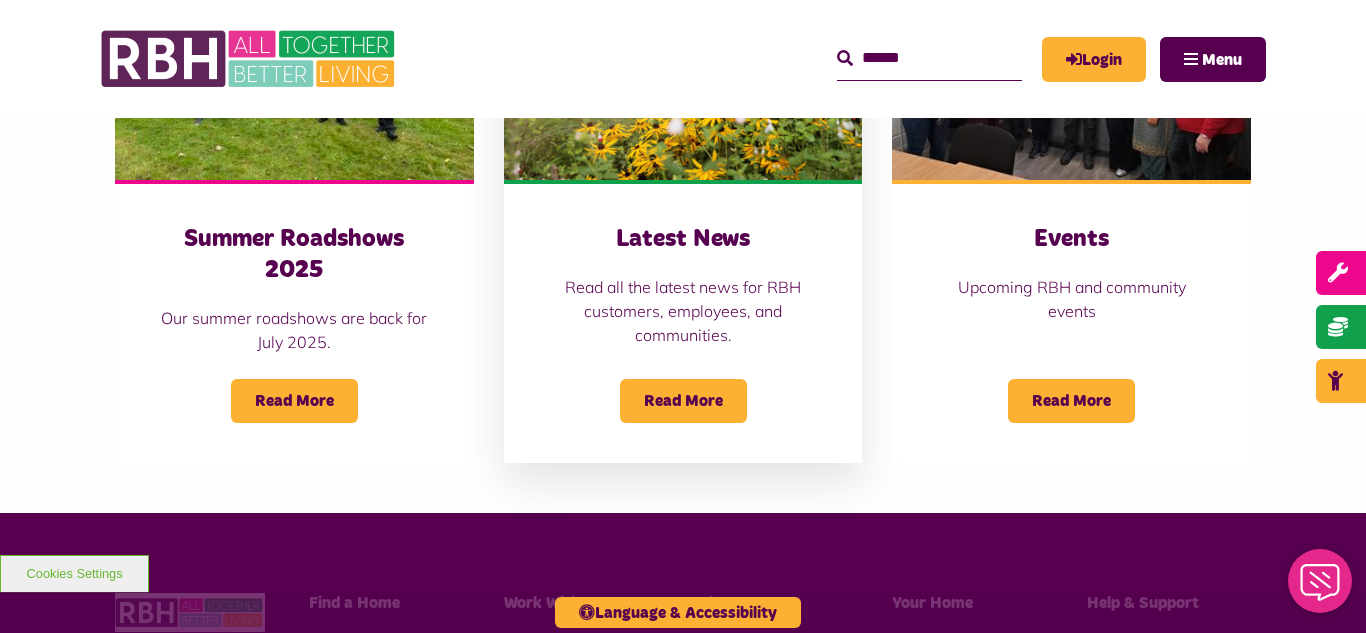 click at bounding box center (683, 68) 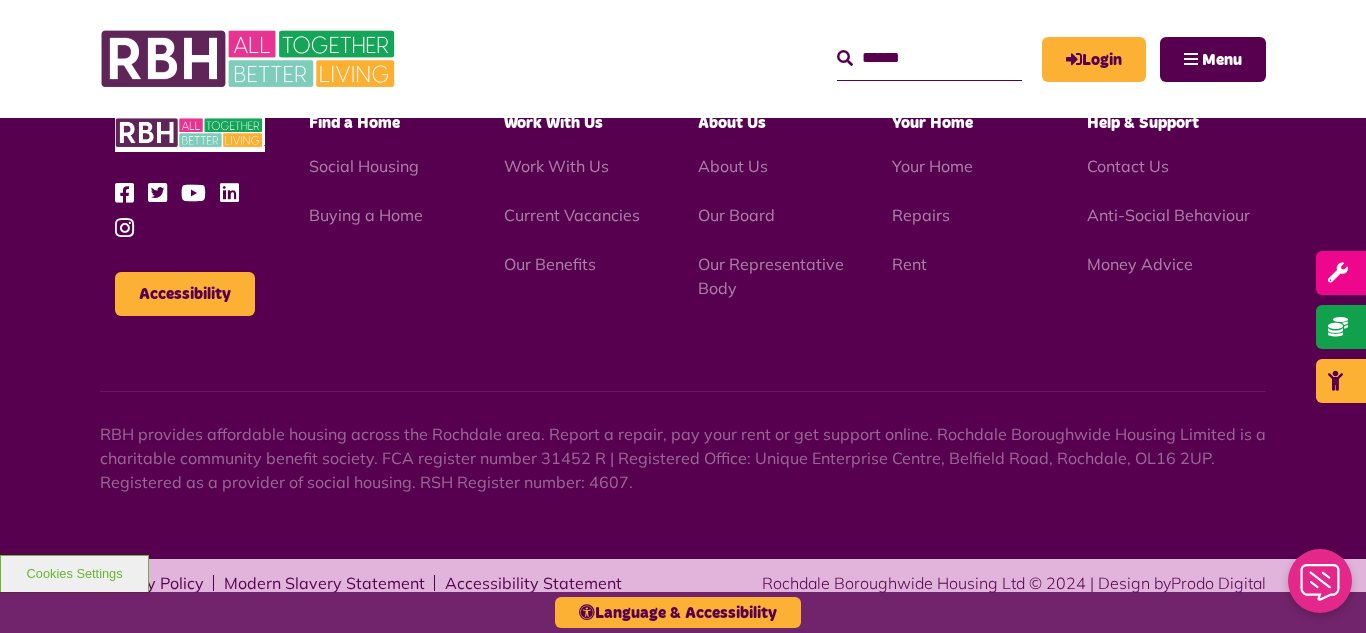 scroll, scrollTop: 2177, scrollLeft: 0, axis: vertical 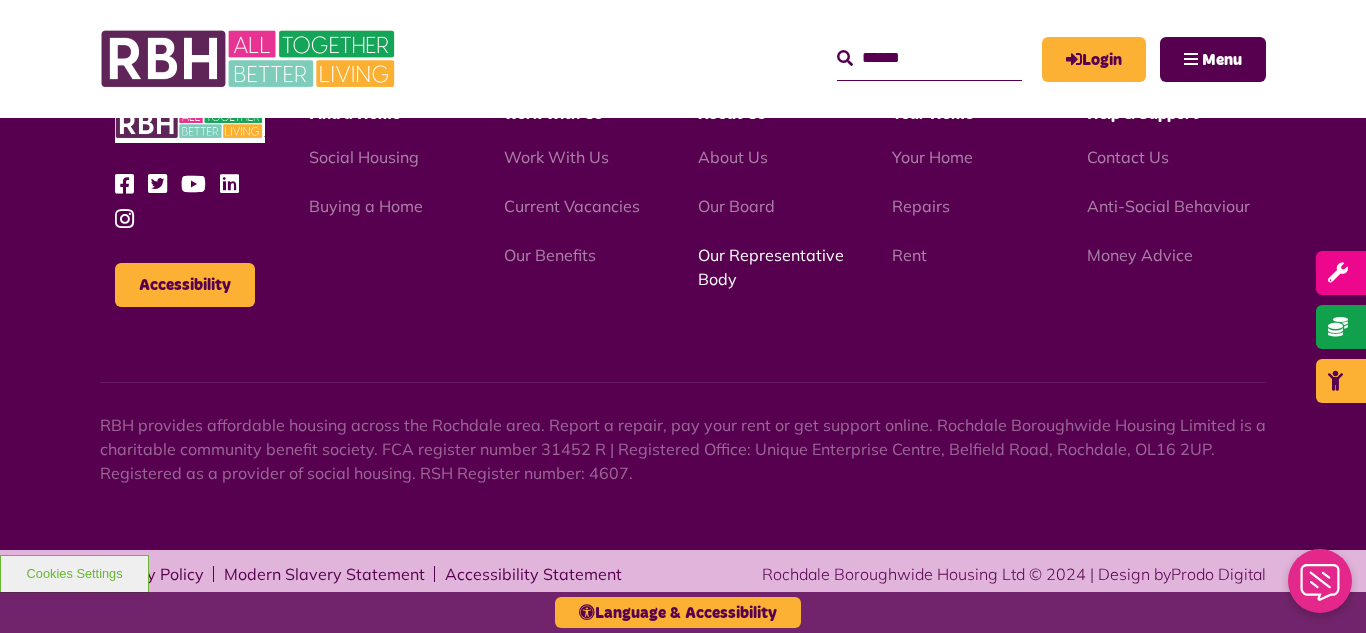click on "Our Representative Body" at bounding box center (771, 267) 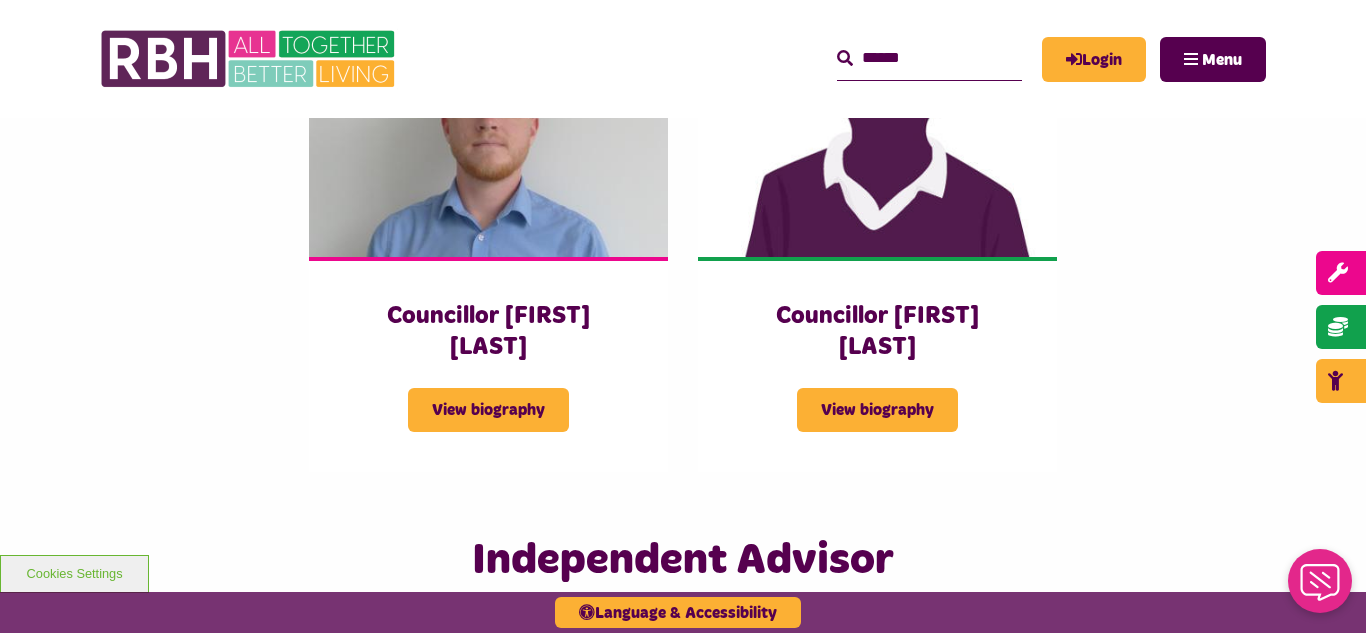 scroll, scrollTop: 4480, scrollLeft: 0, axis: vertical 